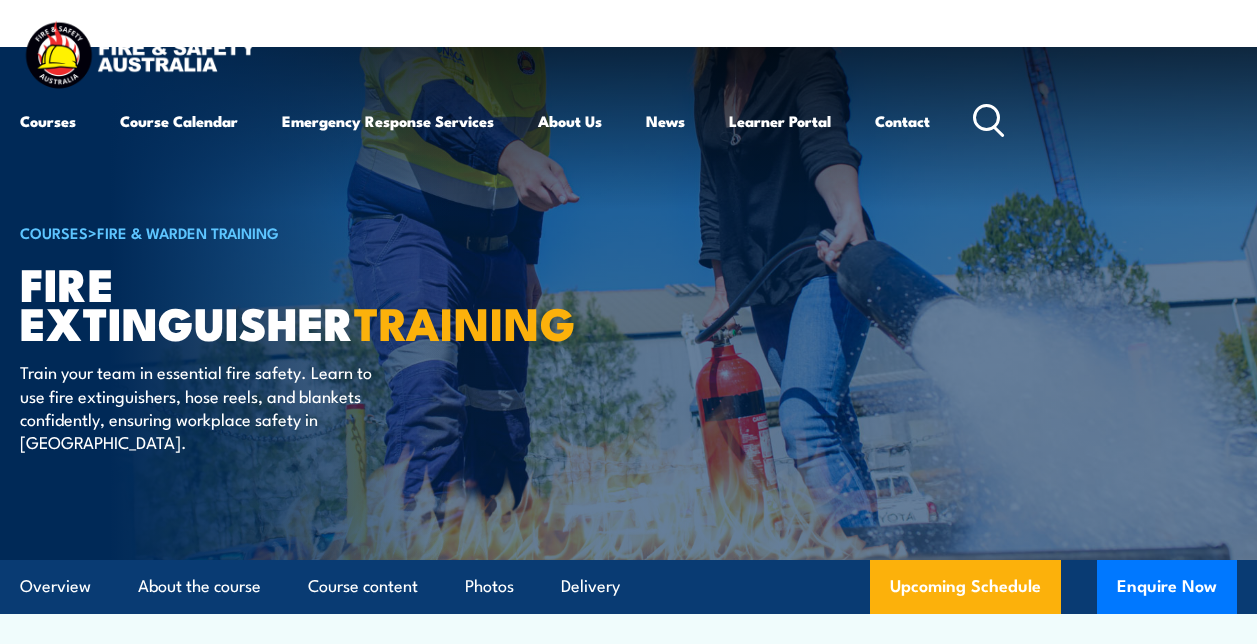 scroll, scrollTop: 0, scrollLeft: 0, axis: both 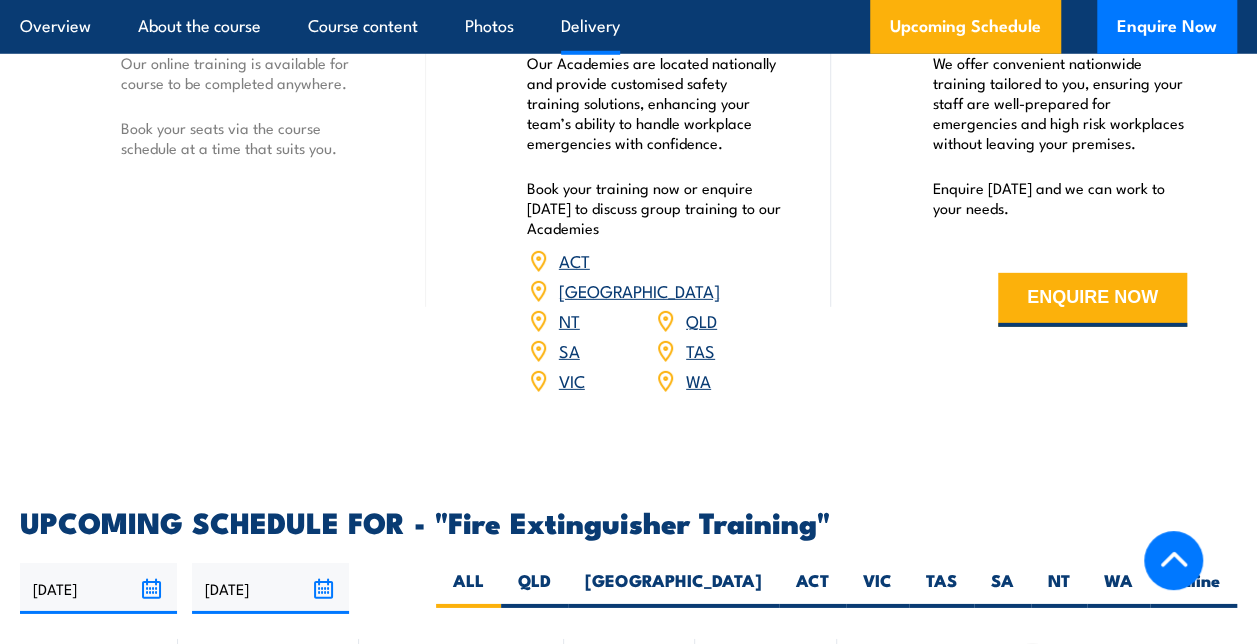 click on "VIC" at bounding box center (572, 380) 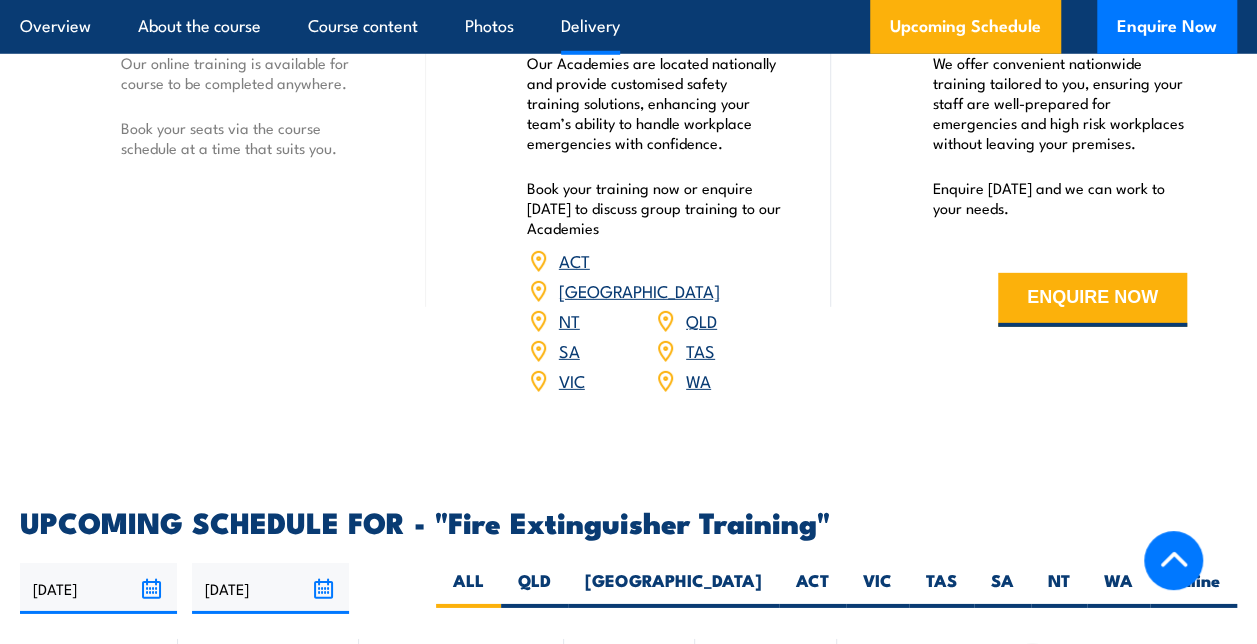 scroll, scrollTop: 3141, scrollLeft: 0, axis: vertical 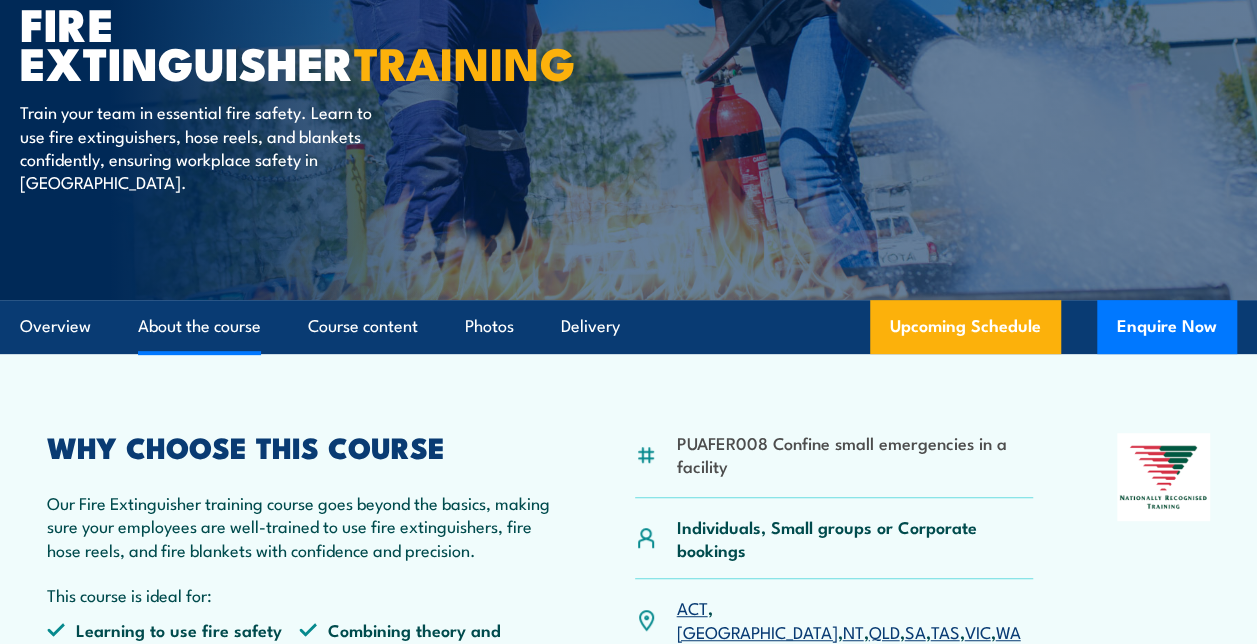 click on "About the course" at bounding box center [199, 326] 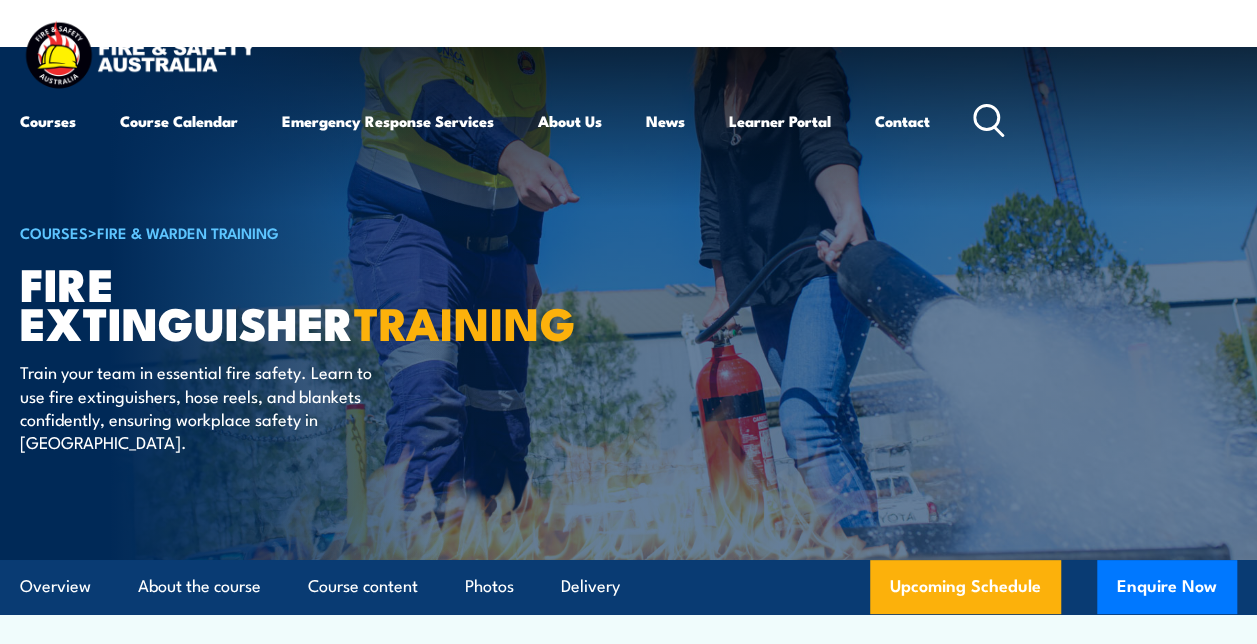 scroll, scrollTop: 0, scrollLeft: 0, axis: both 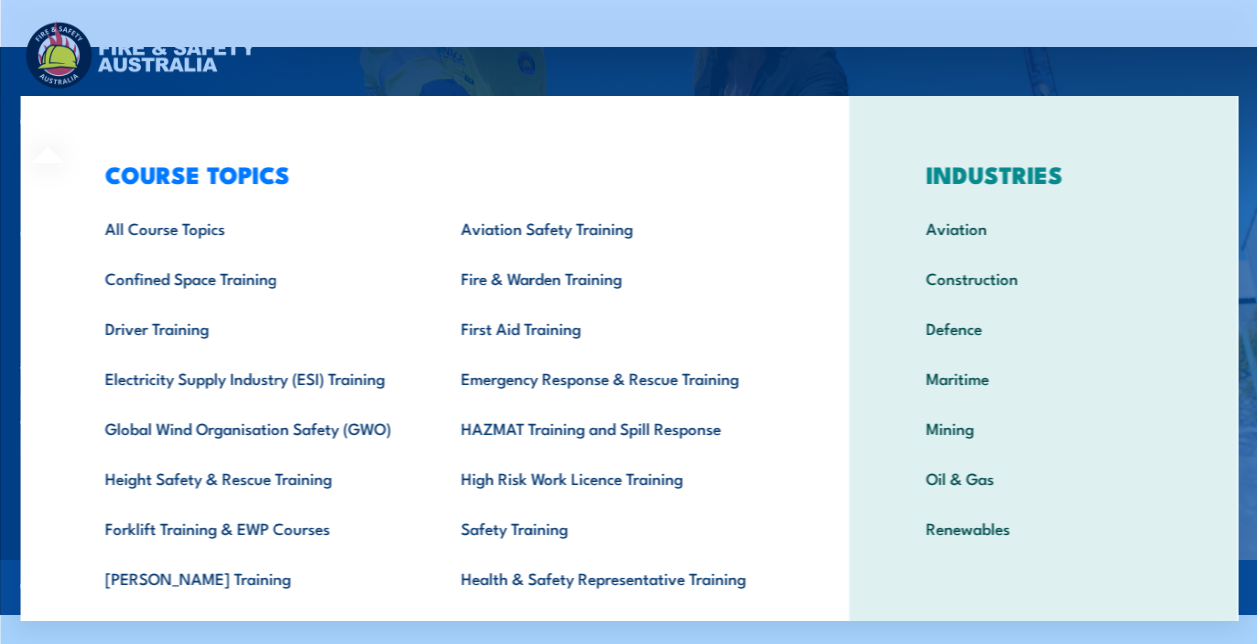 click on "COURSE TOPICS
All Course Topics
Aviation Safety Training Confined Space Training Fire & Warden Training Driver Training First Aid Training Electricity Supply Industry (ESI) Training Emergency Response & Rescue Training Global Wind Organisation Safety (GWO) HAZMAT Training and Spill Response Height Safety & Rescue Training High Risk Work Licence Training Forklift Training & EWP Courses Safety Training Santos Training Health & Safety Representative Training Work Health & Safety Training (WHS)" at bounding box center [434, 412] 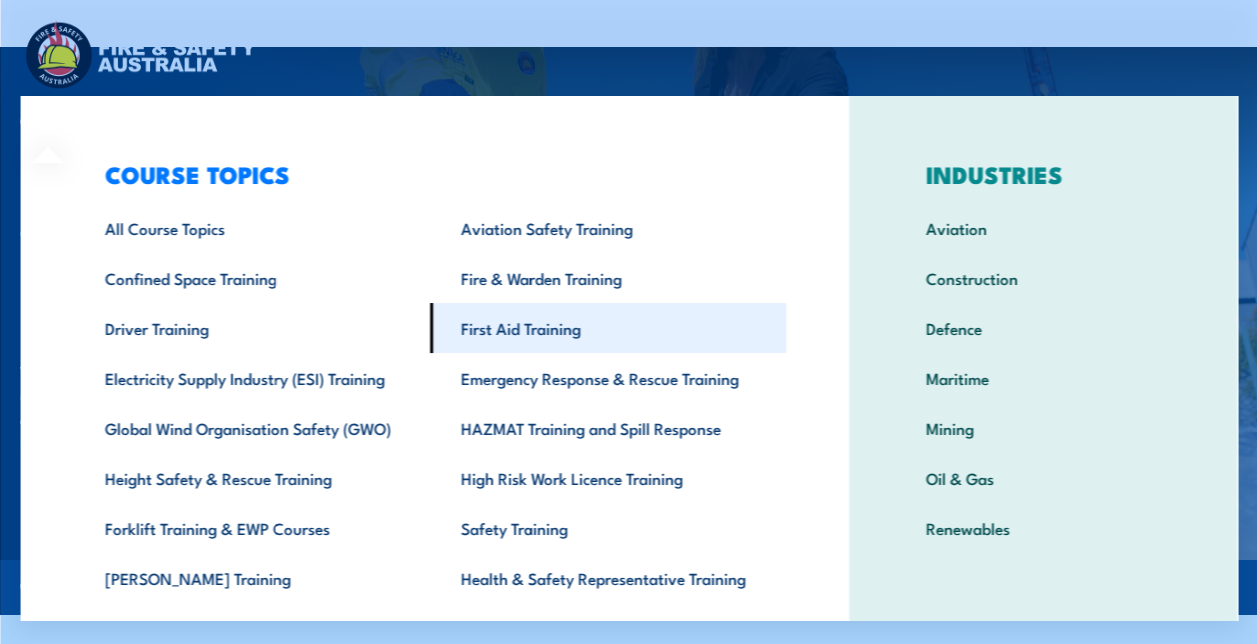 click on "First Aid Training" at bounding box center (607, 328) 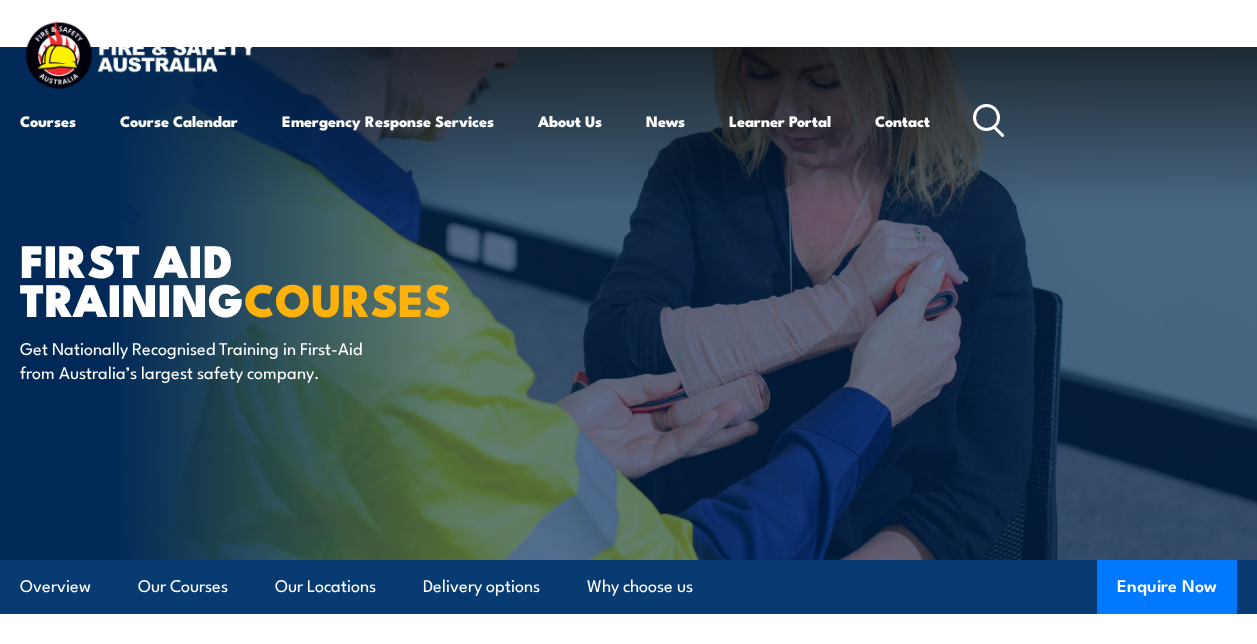 scroll, scrollTop: 0, scrollLeft: 0, axis: both 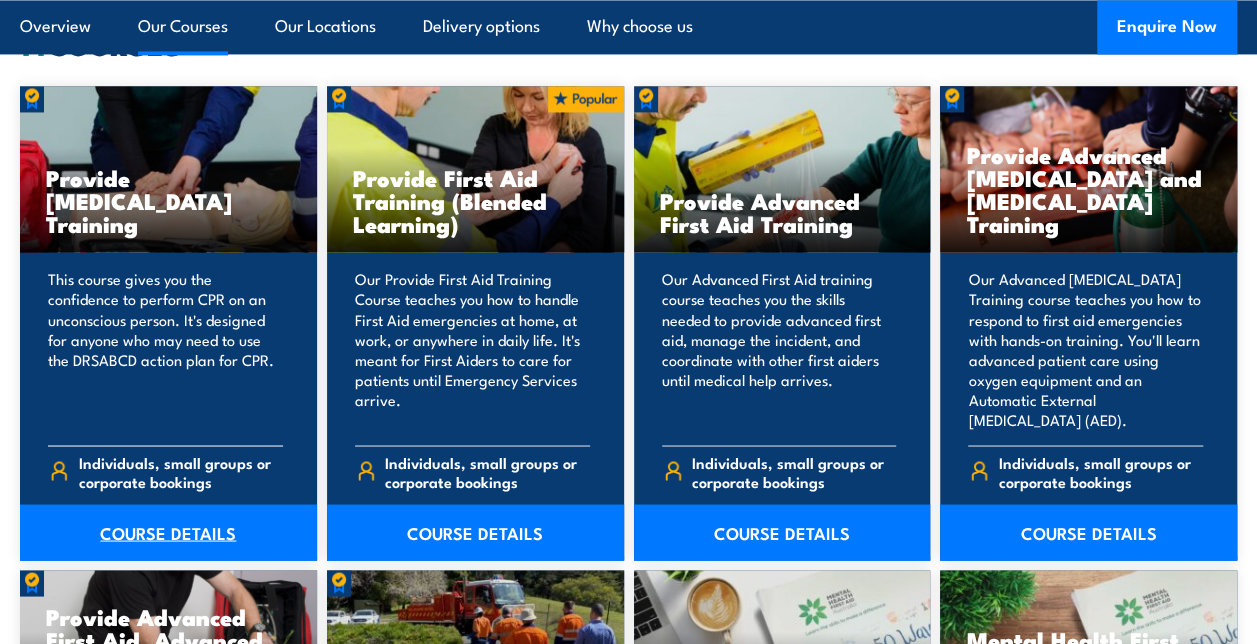 click on "COURSE DETAILS" at bounding box center (168, 532) 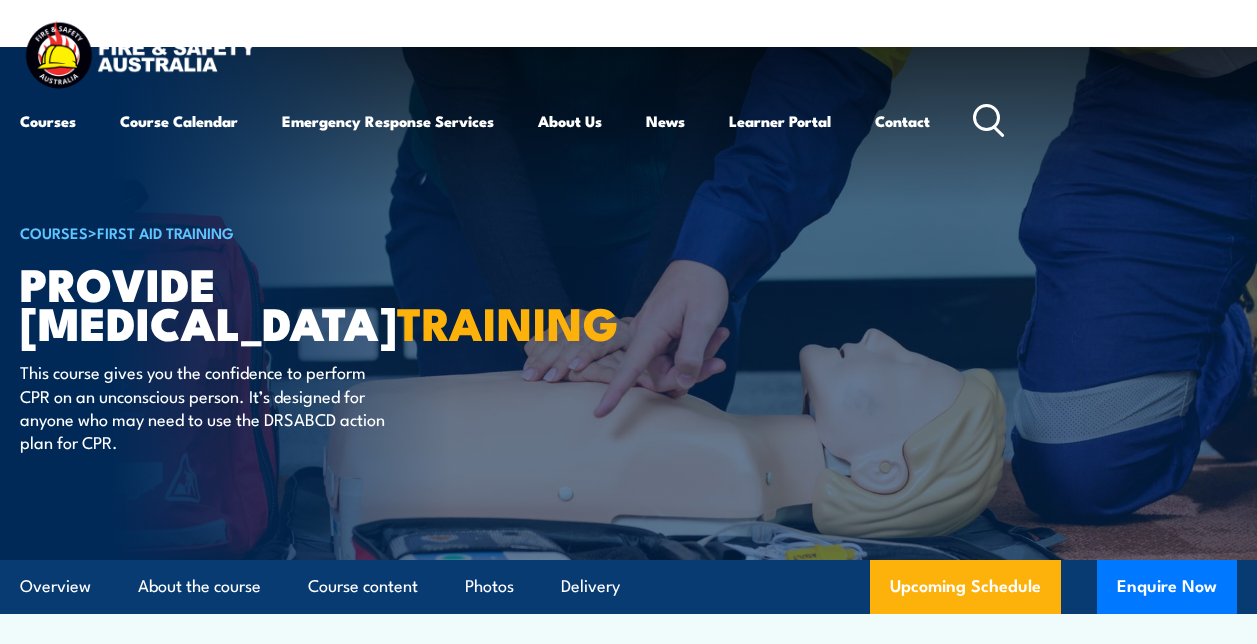 scroll, scrollTop: 0, scrollLeft: 0, axis: both 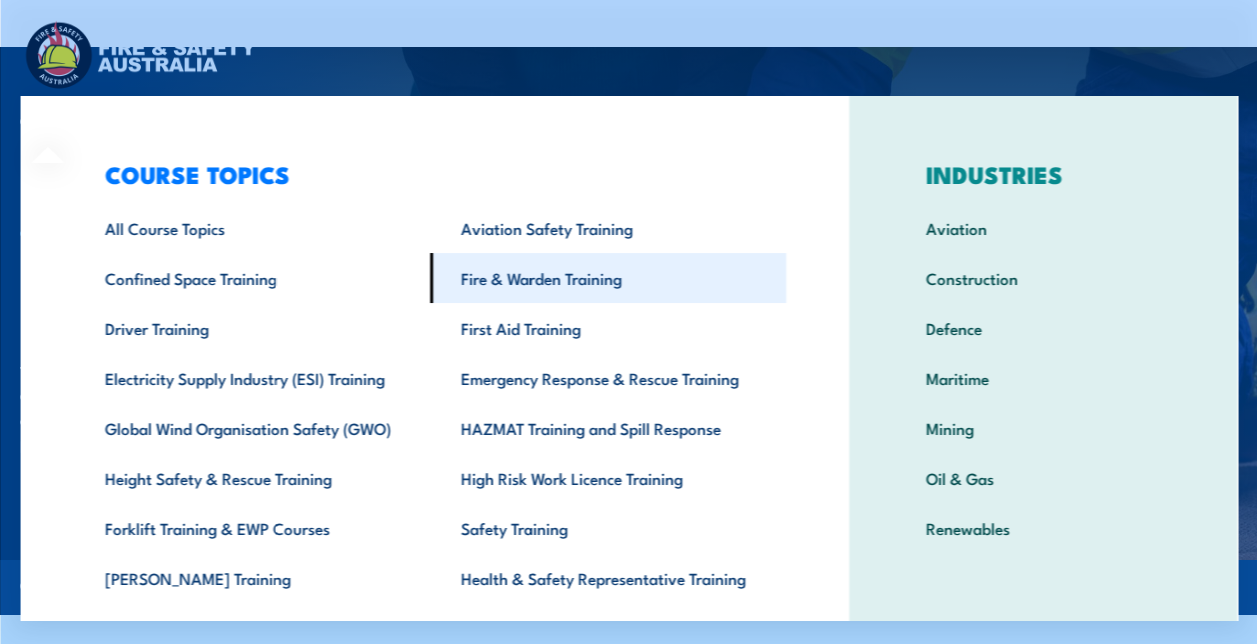 click on "Fire & Warden Training" at bounding box center (607, 278) 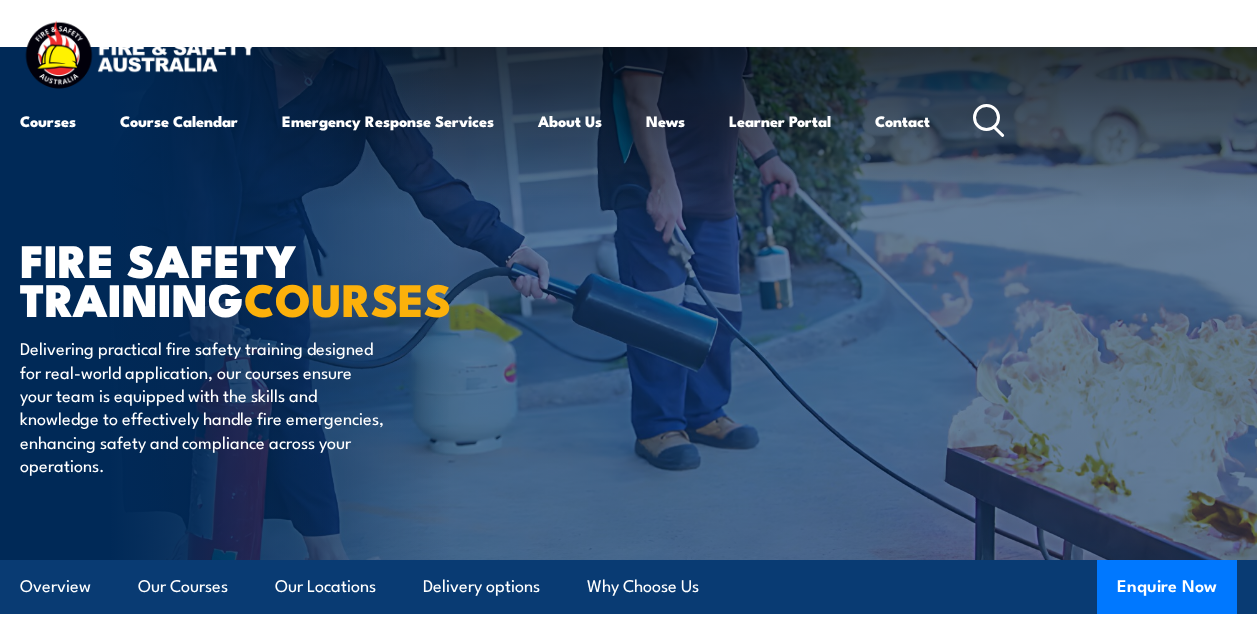 scroll, scrollTop: 0, scrollLeft: 0, axis: both 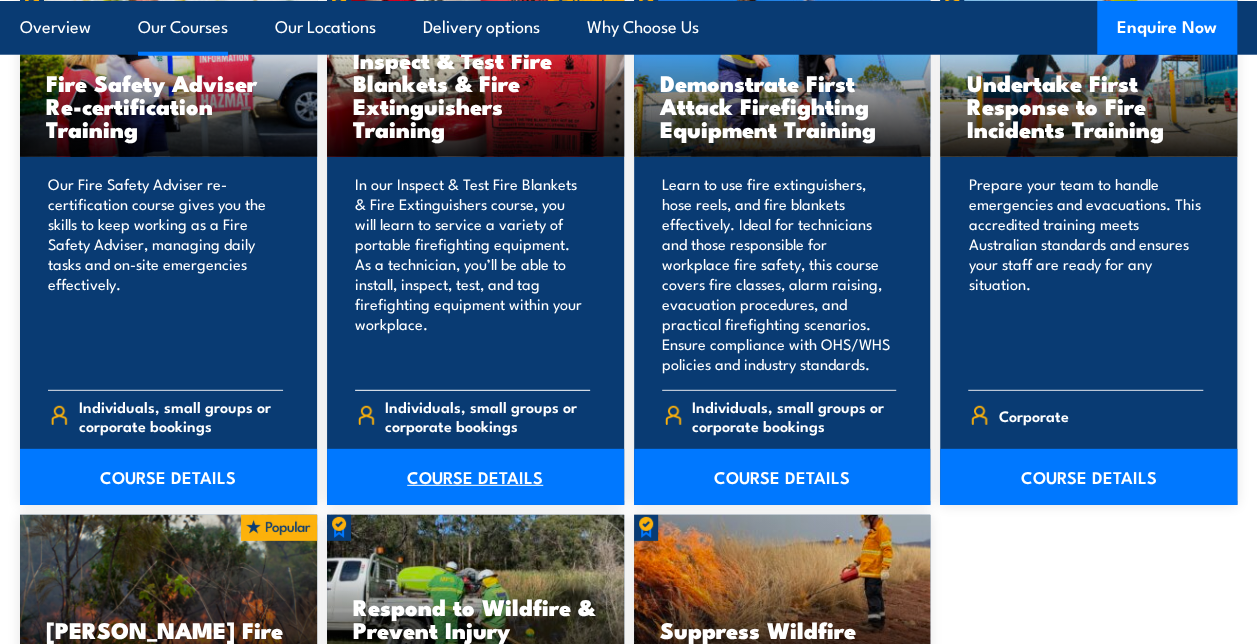 click on "COURSE DETAILS" at bounding box center [475, 477] 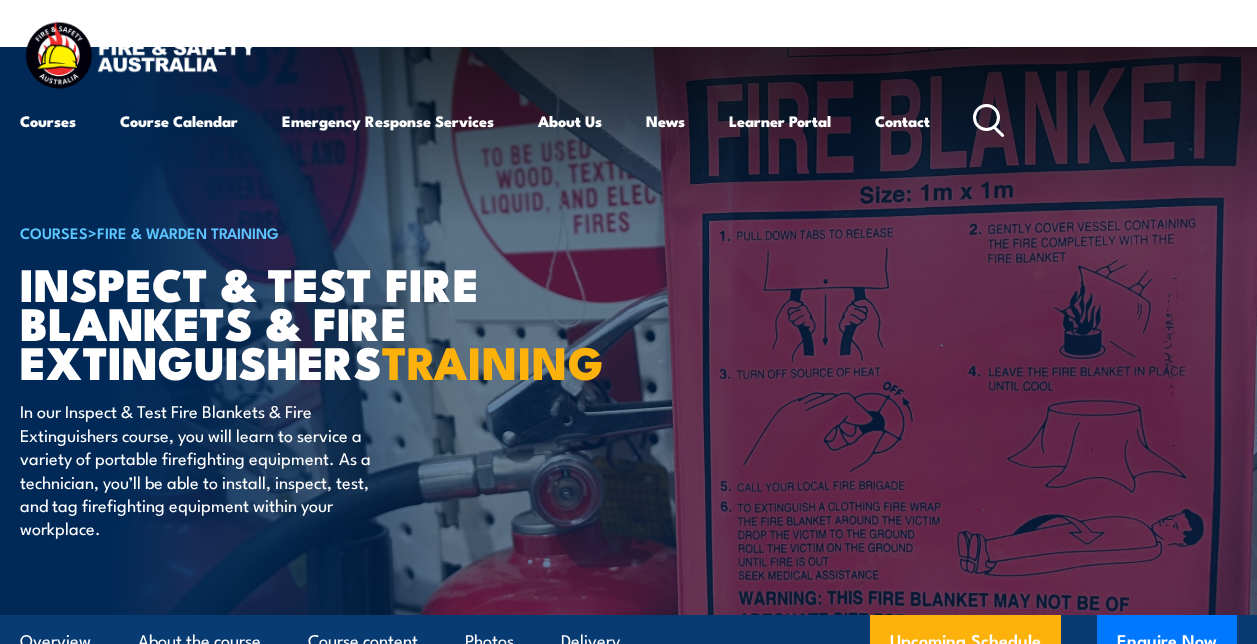 scroll, scrollTop: 0, scrollLeft: 0, axis: both 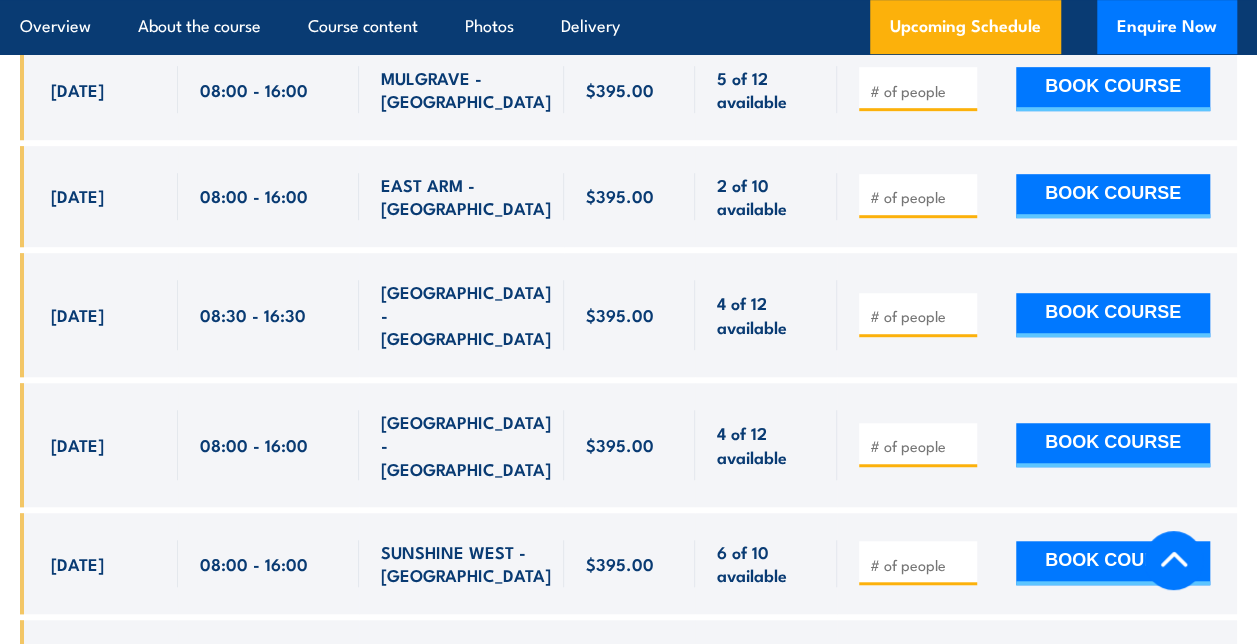 click on "SUNSHINE WEST - VIC" at bounding box center (461, 563) 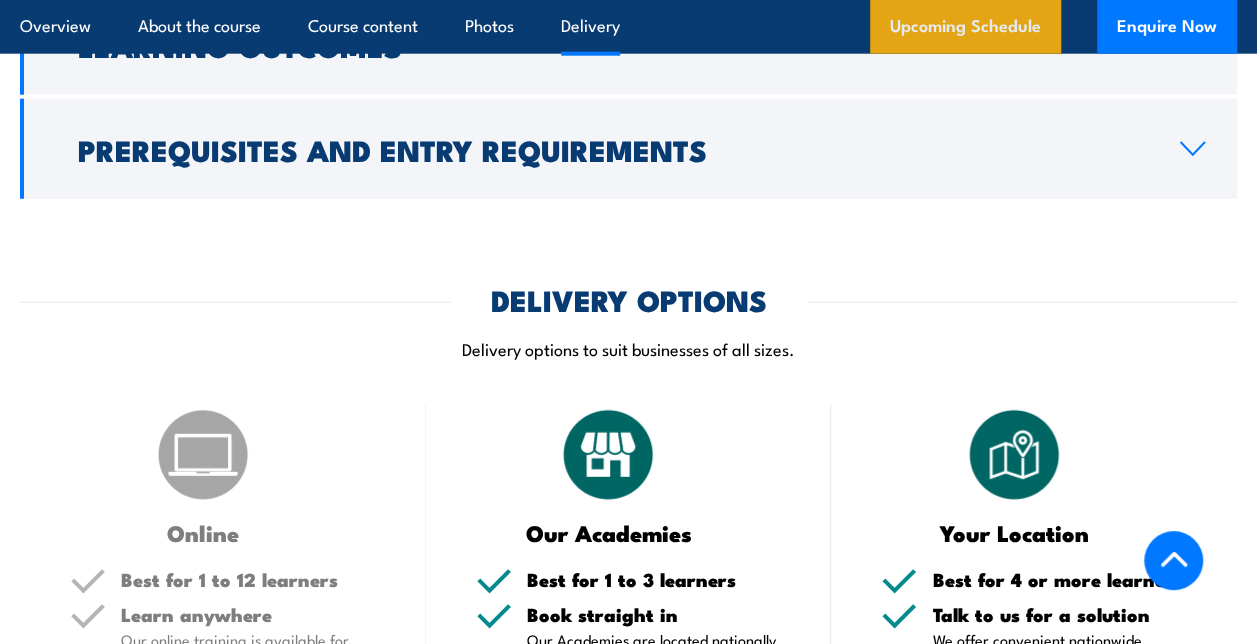 scroll, scrollTop: 2499, scrollLeft: 0, axis: vertical 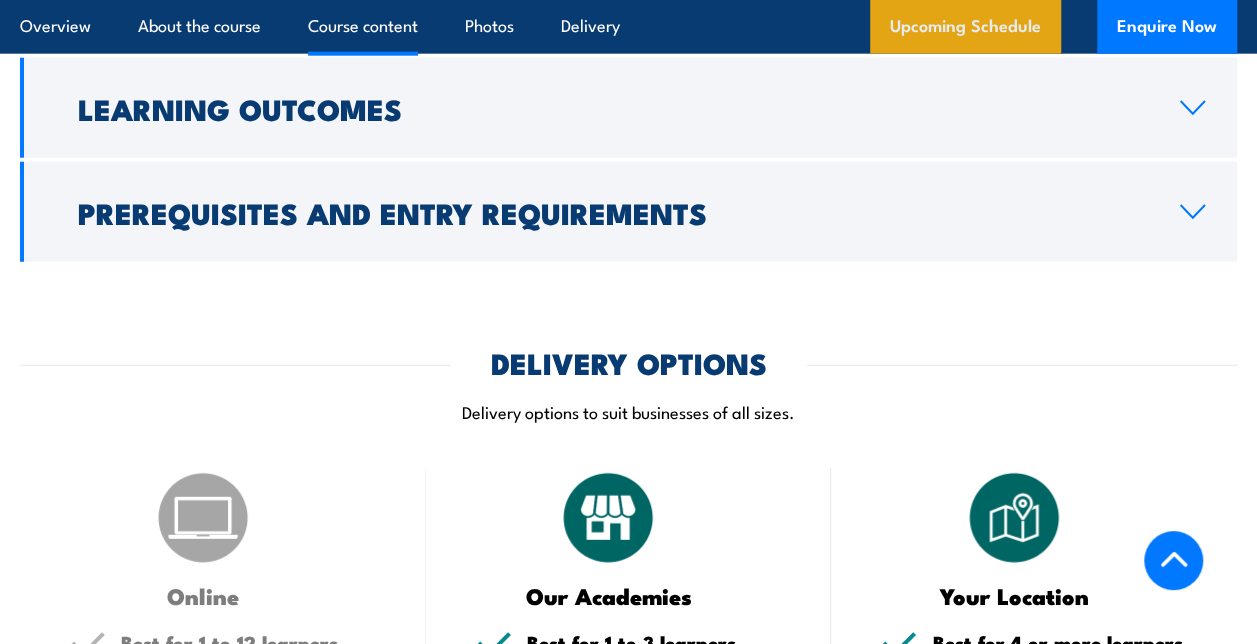 type on "1" 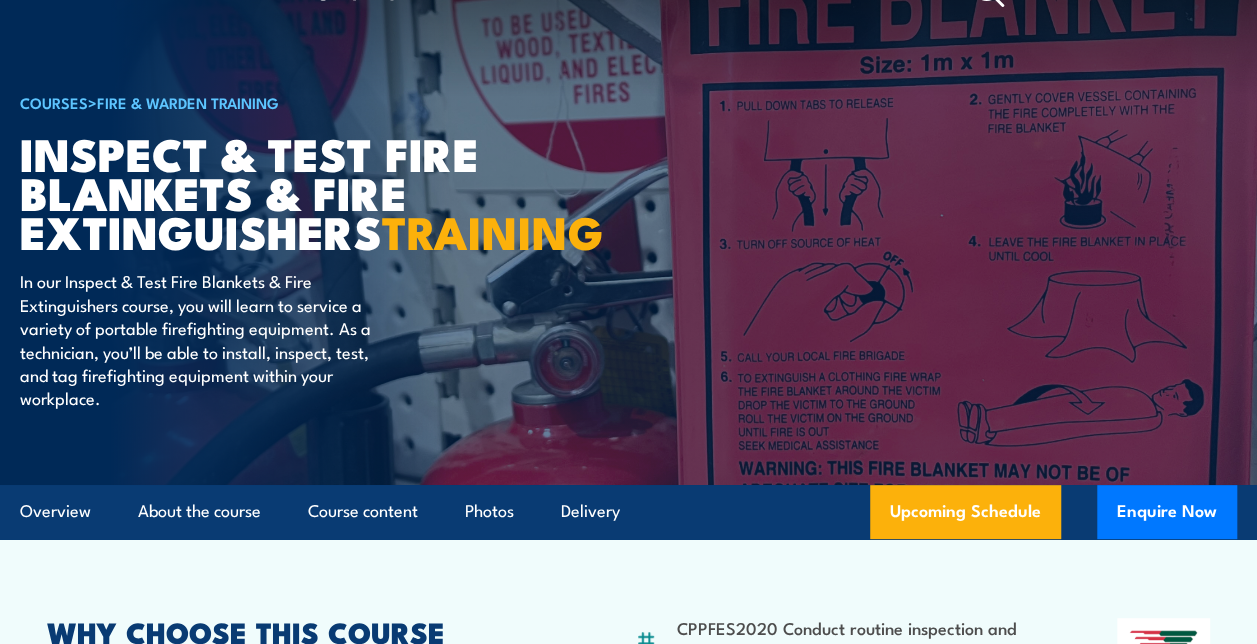 scroll, scrollTop: 0, scrollLeft: 0, axis: both 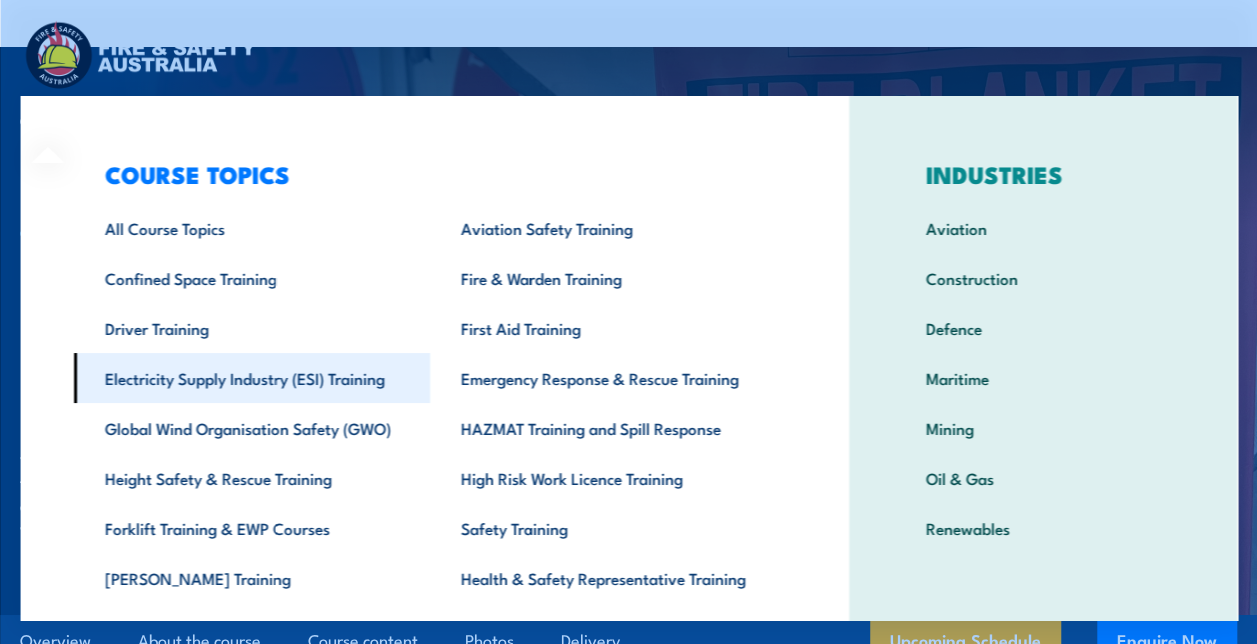 click on "Electricity Supply Industry (ESI) Training" at bounding box center (251, 378) 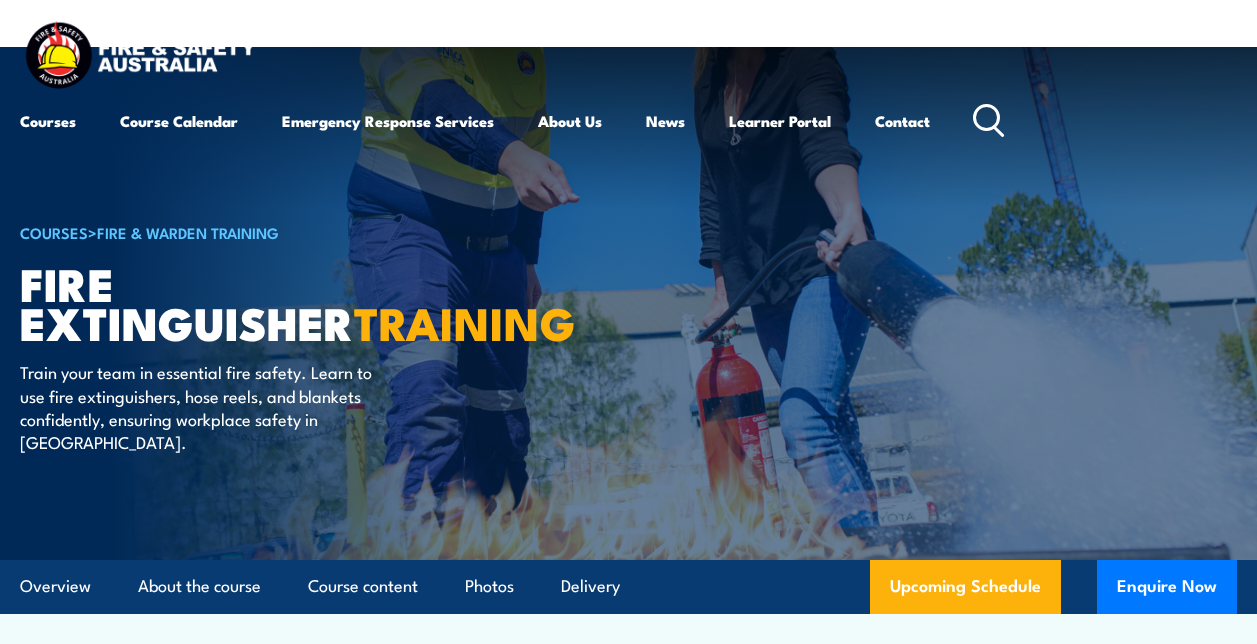 scroll, scrollTop: 0, scrollLeft: 0, axis: both 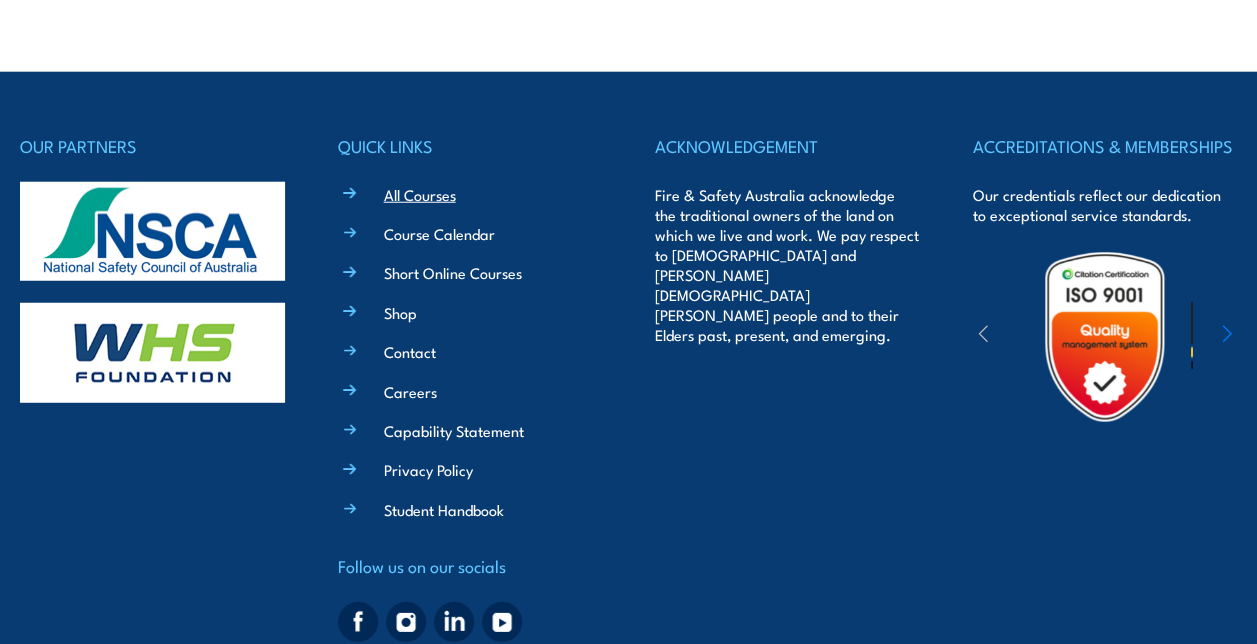 click on "All Courses" at bounding box center [420, 194] 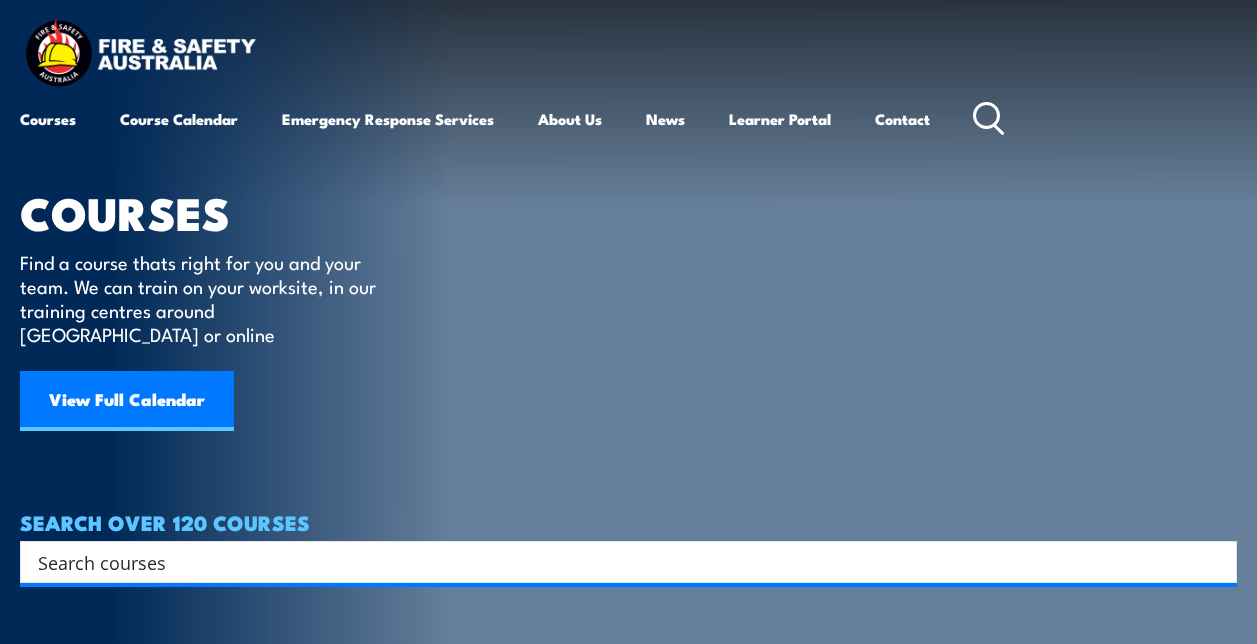 scroll, scrollTop: 0, scrollLeft: 0, axis: both 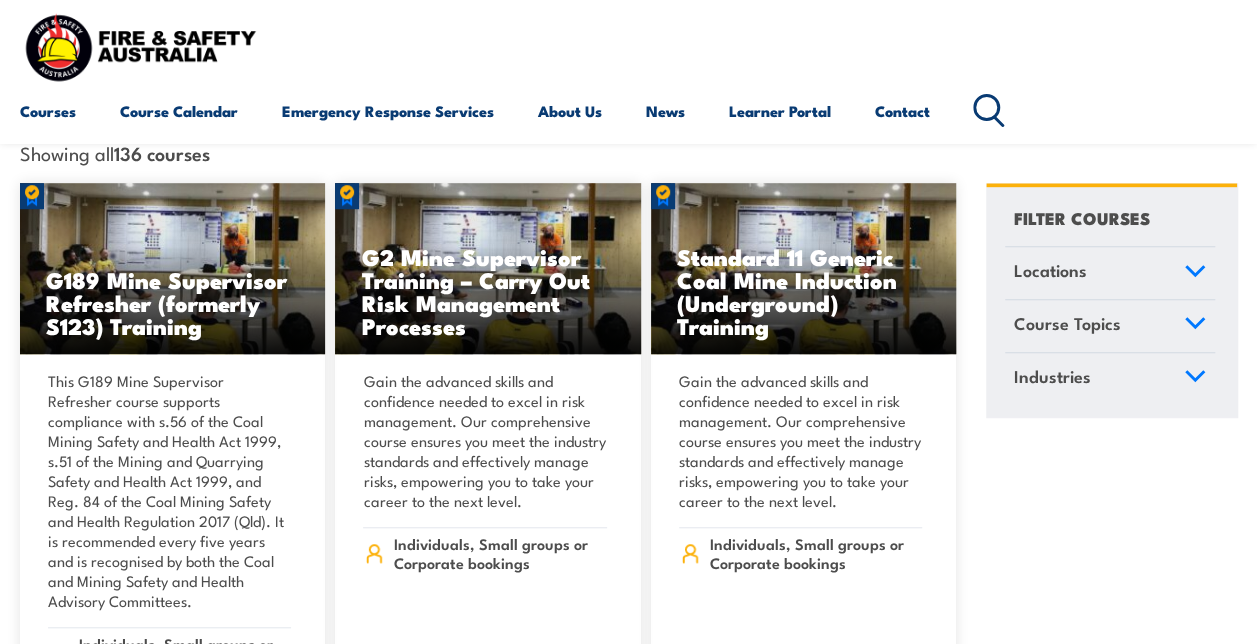 click 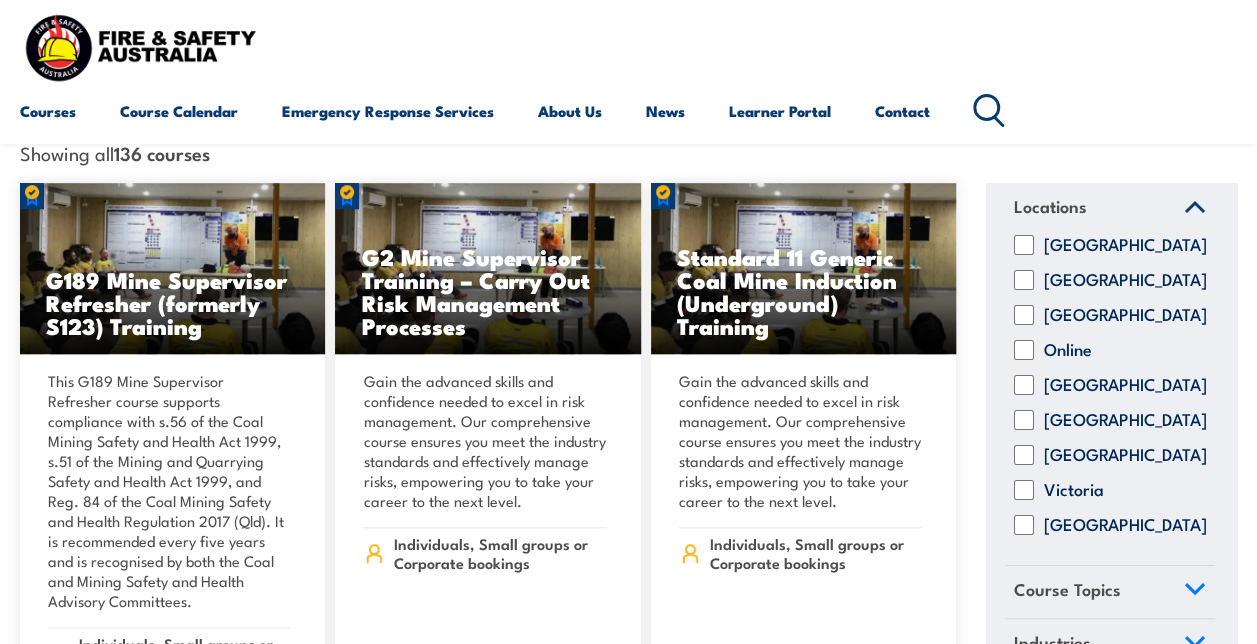 scroll, scrollTop: 94, scrollLeft: 0, axis: vertical 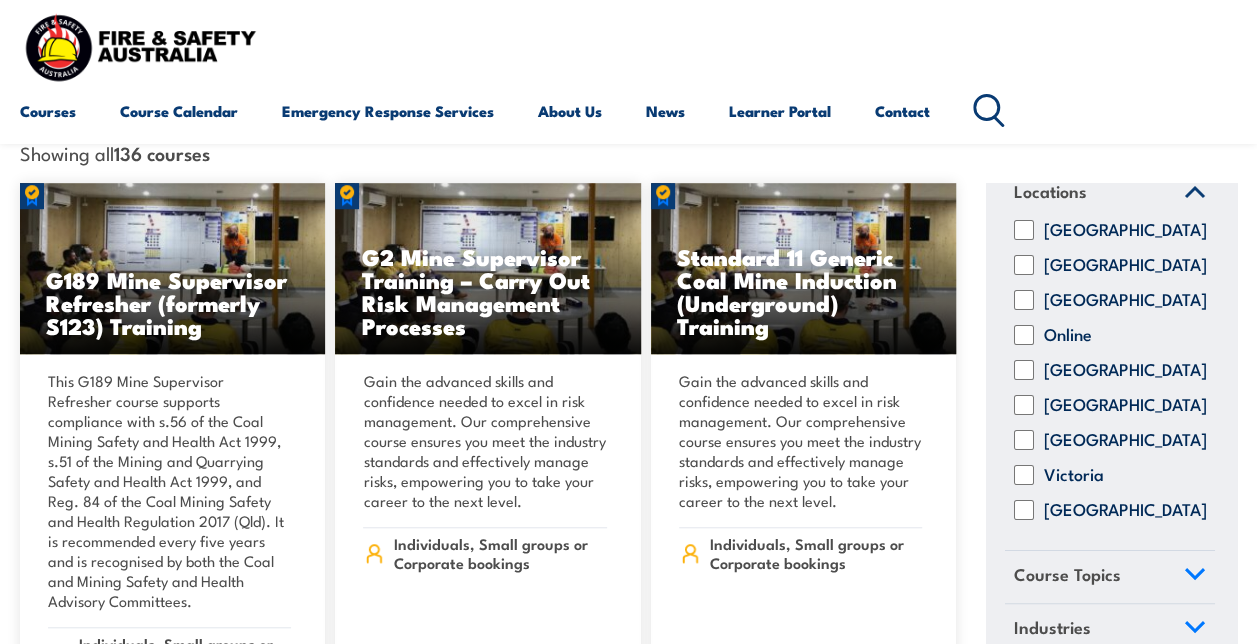 click on "Victoria" at bounding box center [1024, 475] 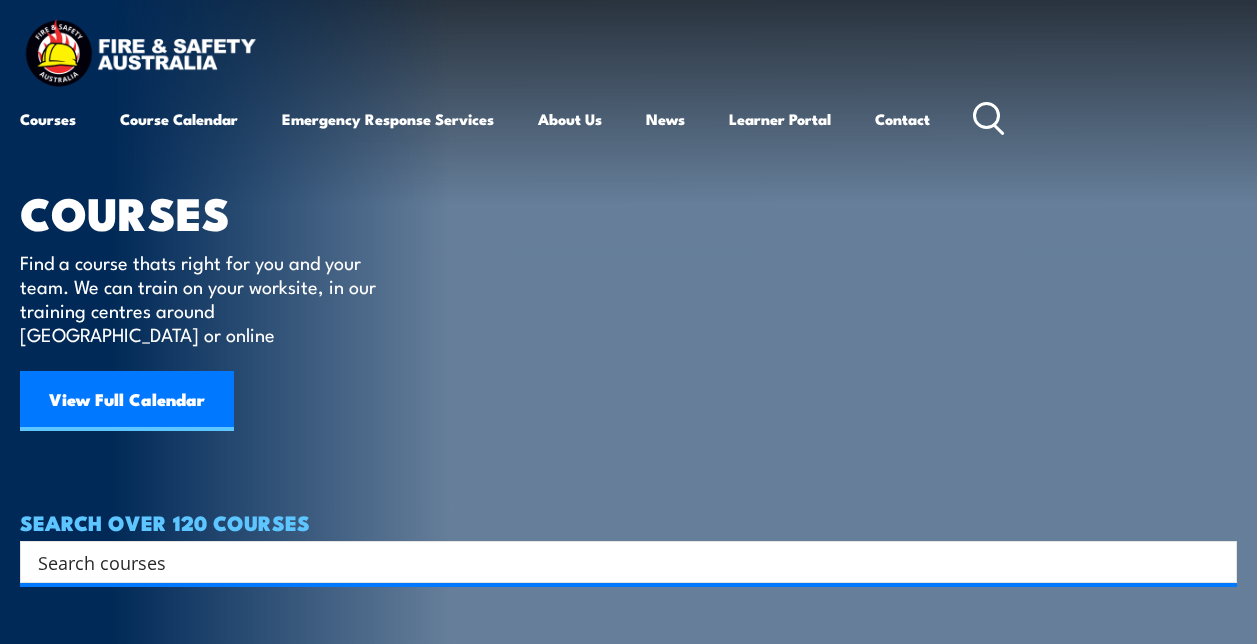 scroll, scrollTop: 0, scrollLeft: 0, axis: both 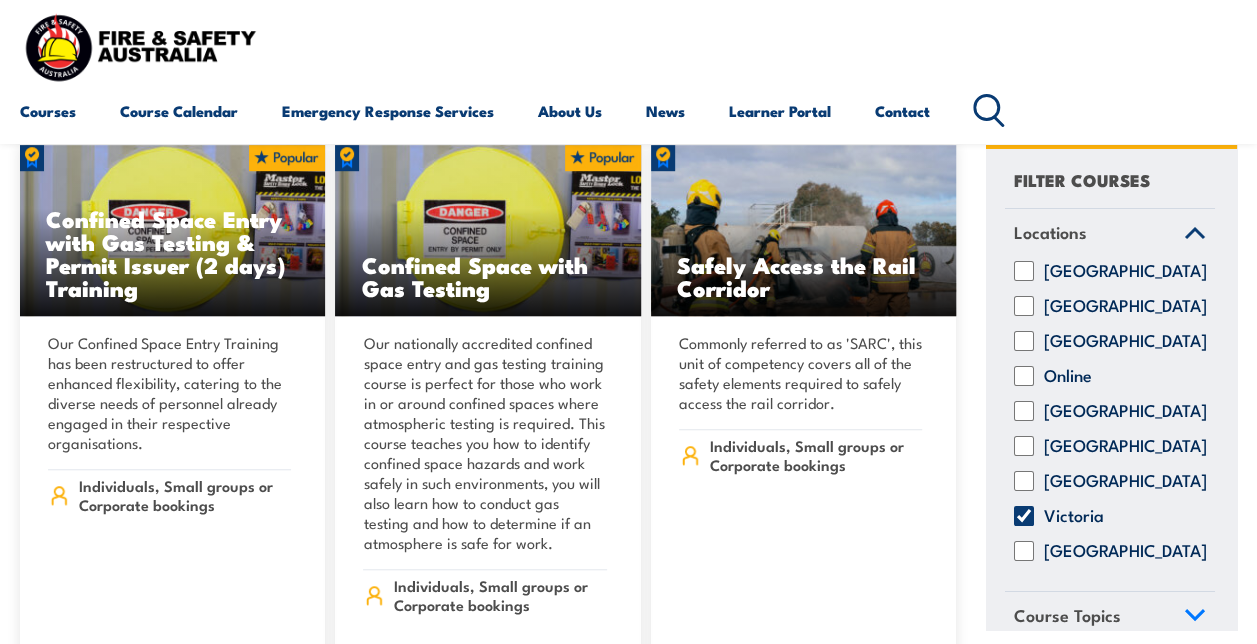 click on "Online" at bounding box center (1024, 376) 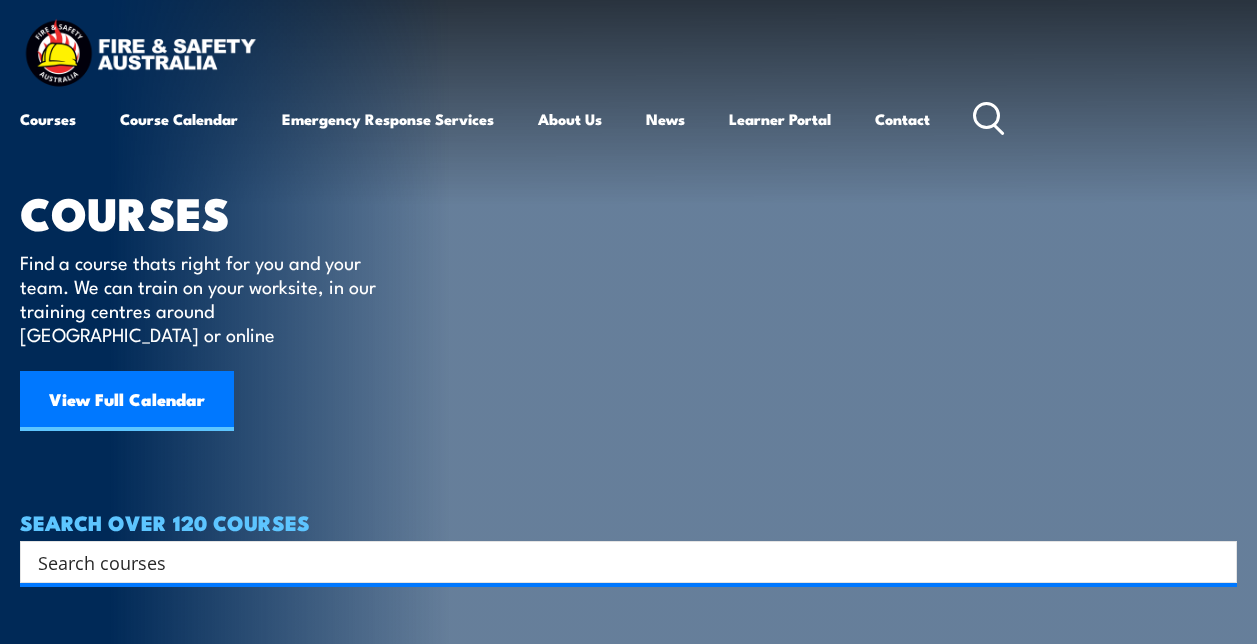 scroll, scrollTop: 0, scrollLeft: 0, axis: both 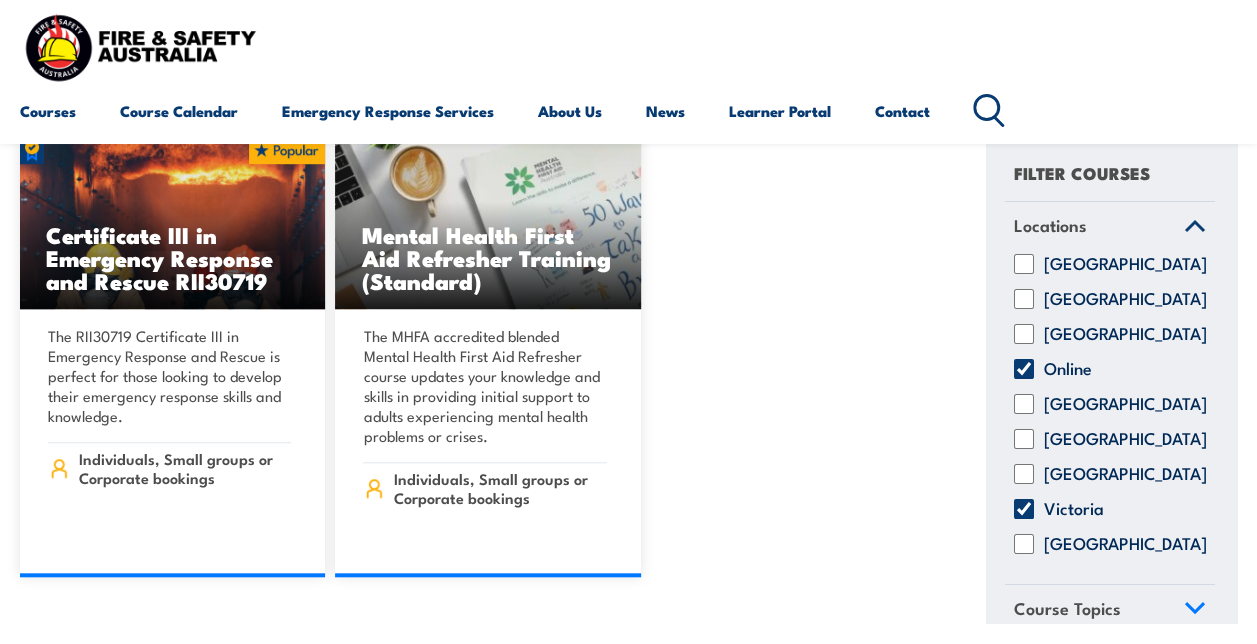 click on "Victoria" at bounding box center [1024, 509] 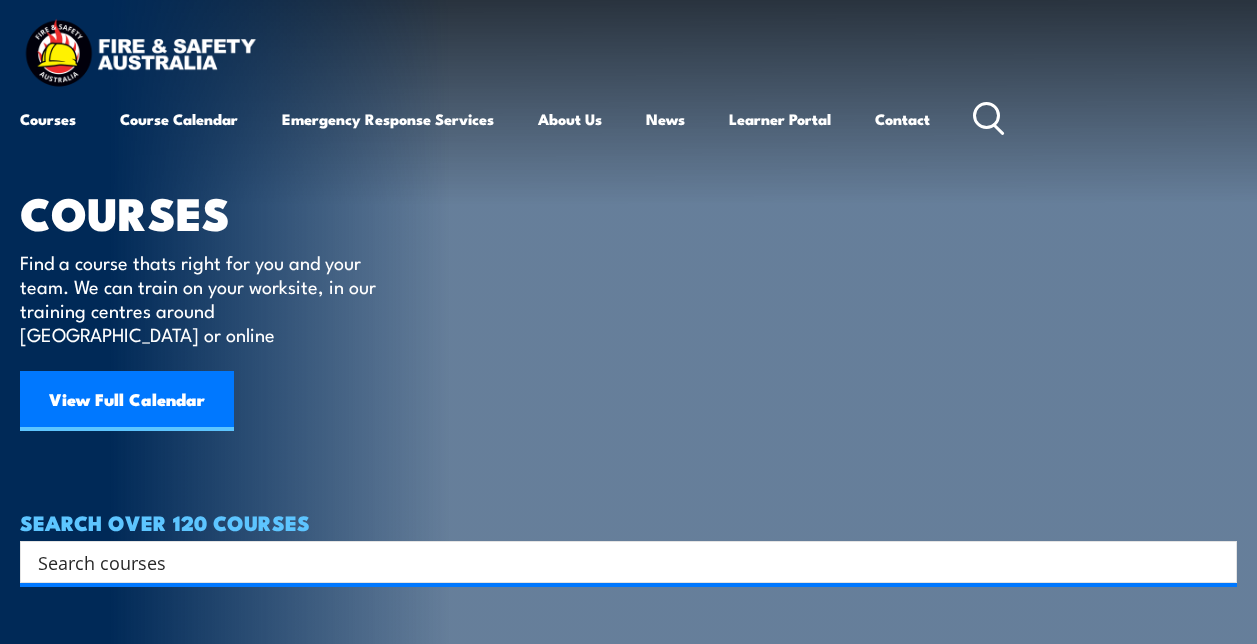 scroll, scrollTop: 0, scrollLeft: 0, axis: both 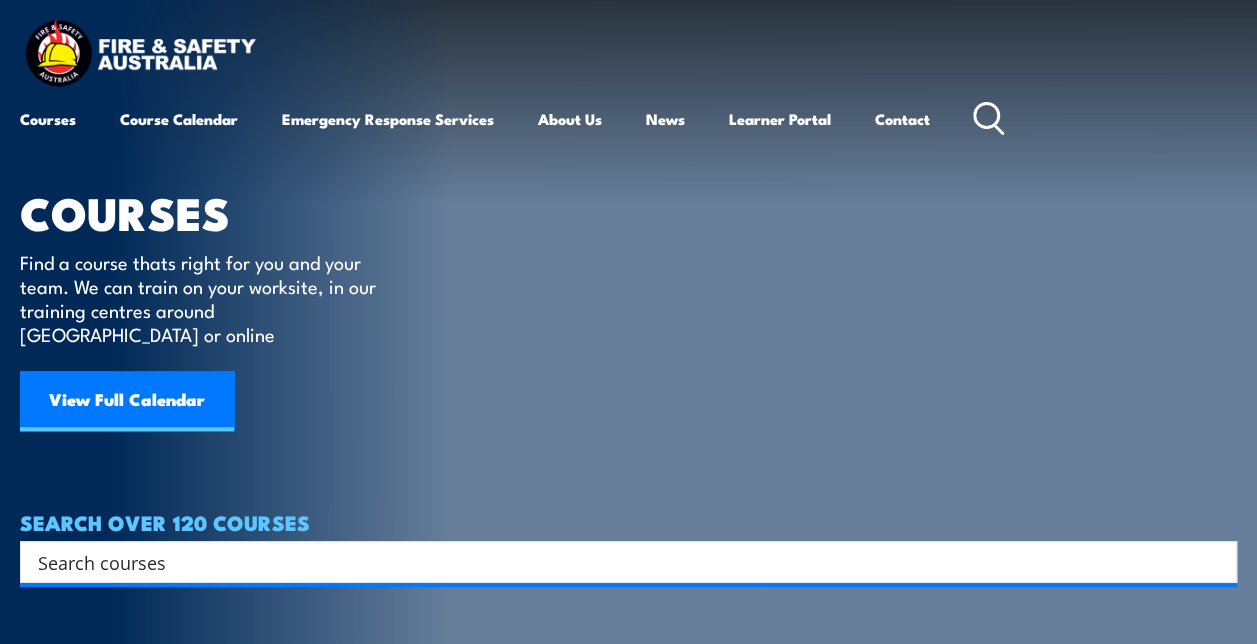 click 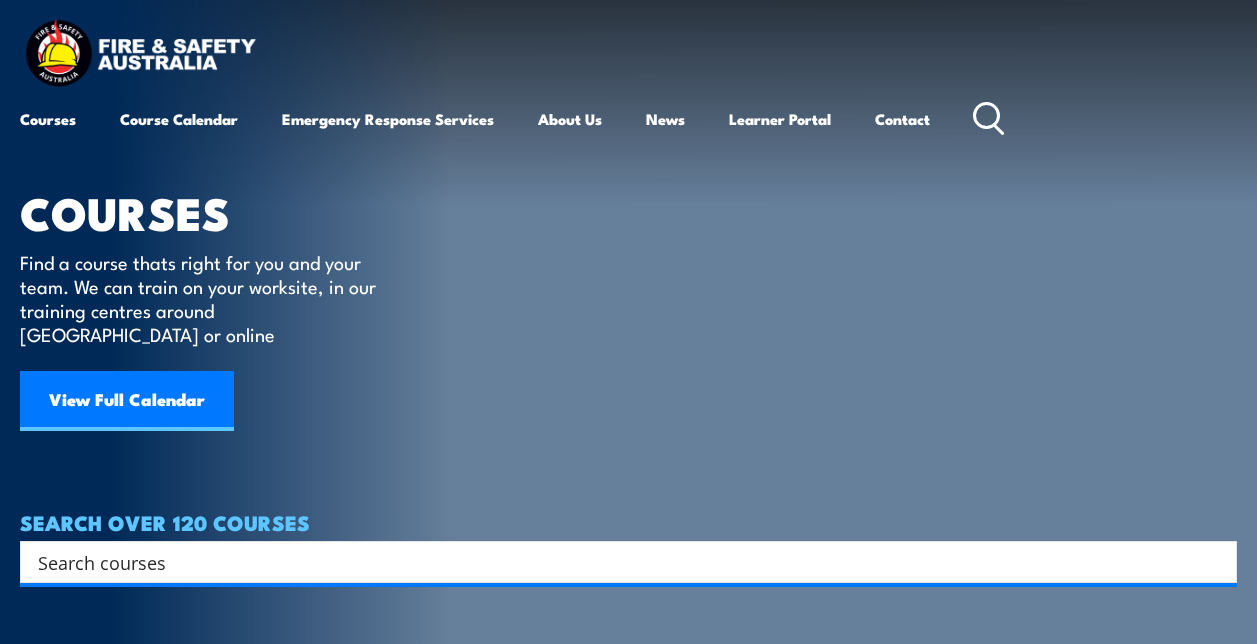 scroll, scrollTop: 0, scrollLeft: 0, axis: both 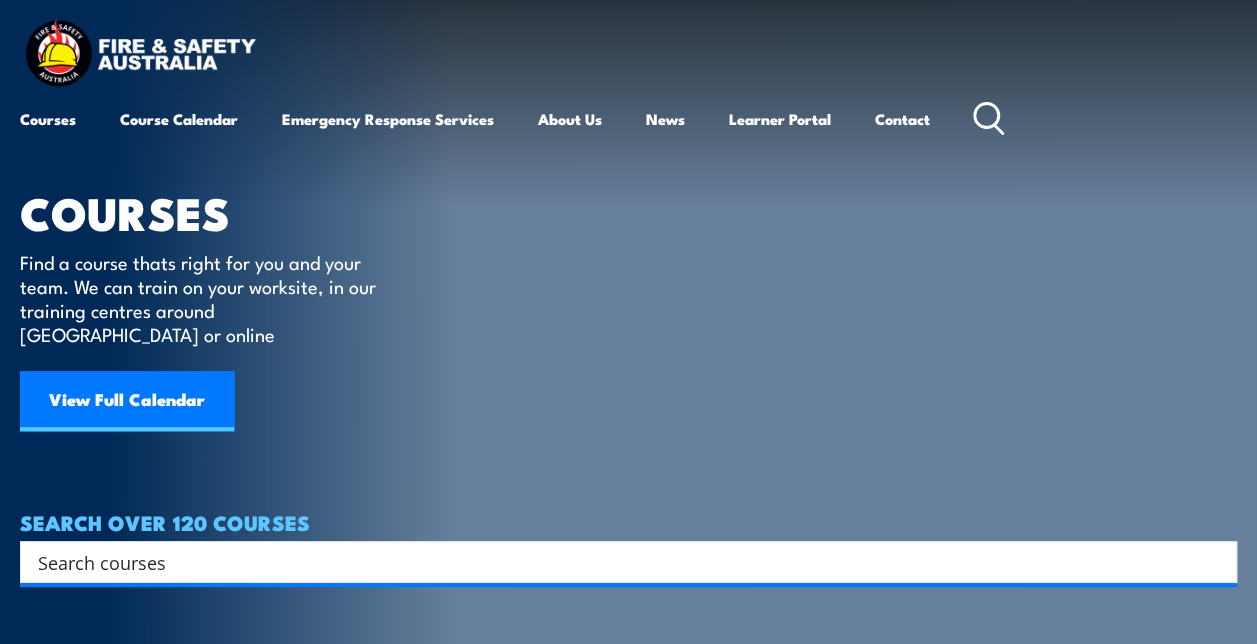 click at bounding box center (615, 562) 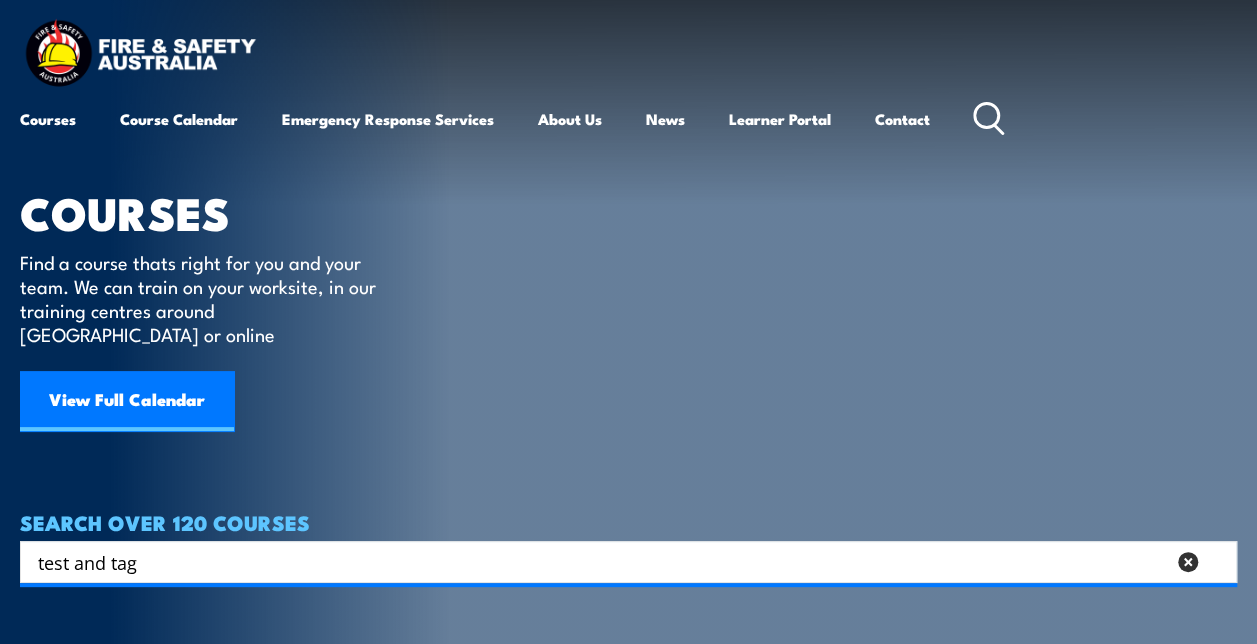 type on "test and tag" 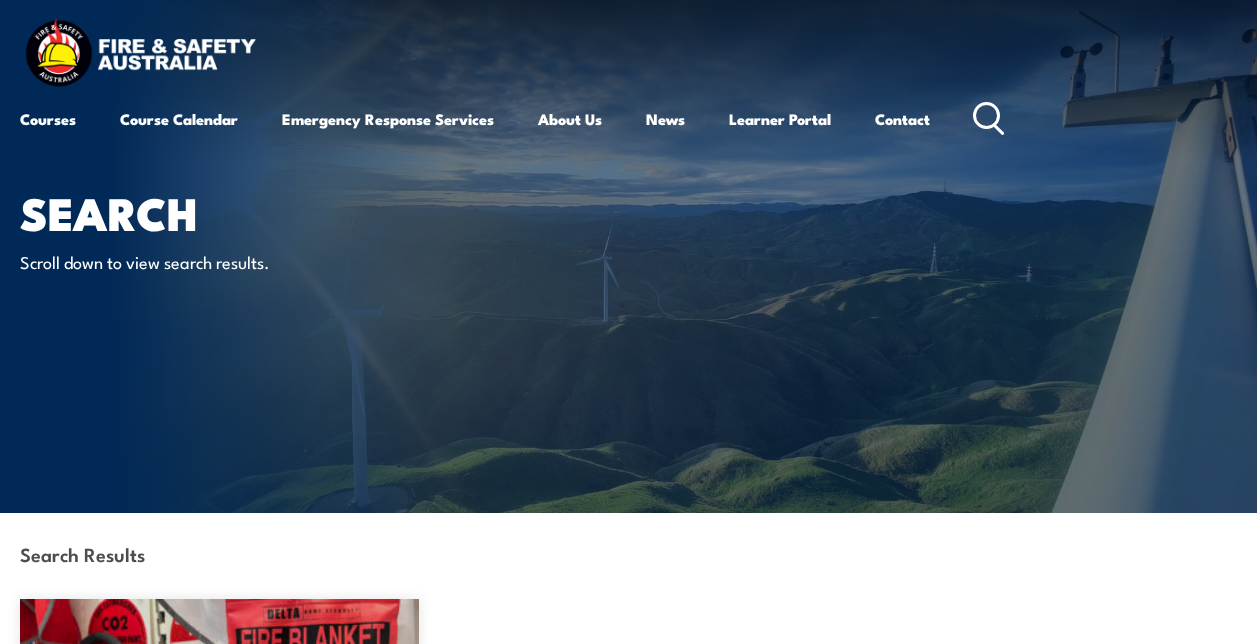 scroll, scrollTop: 0, scrollLeft: 0, axis: both 